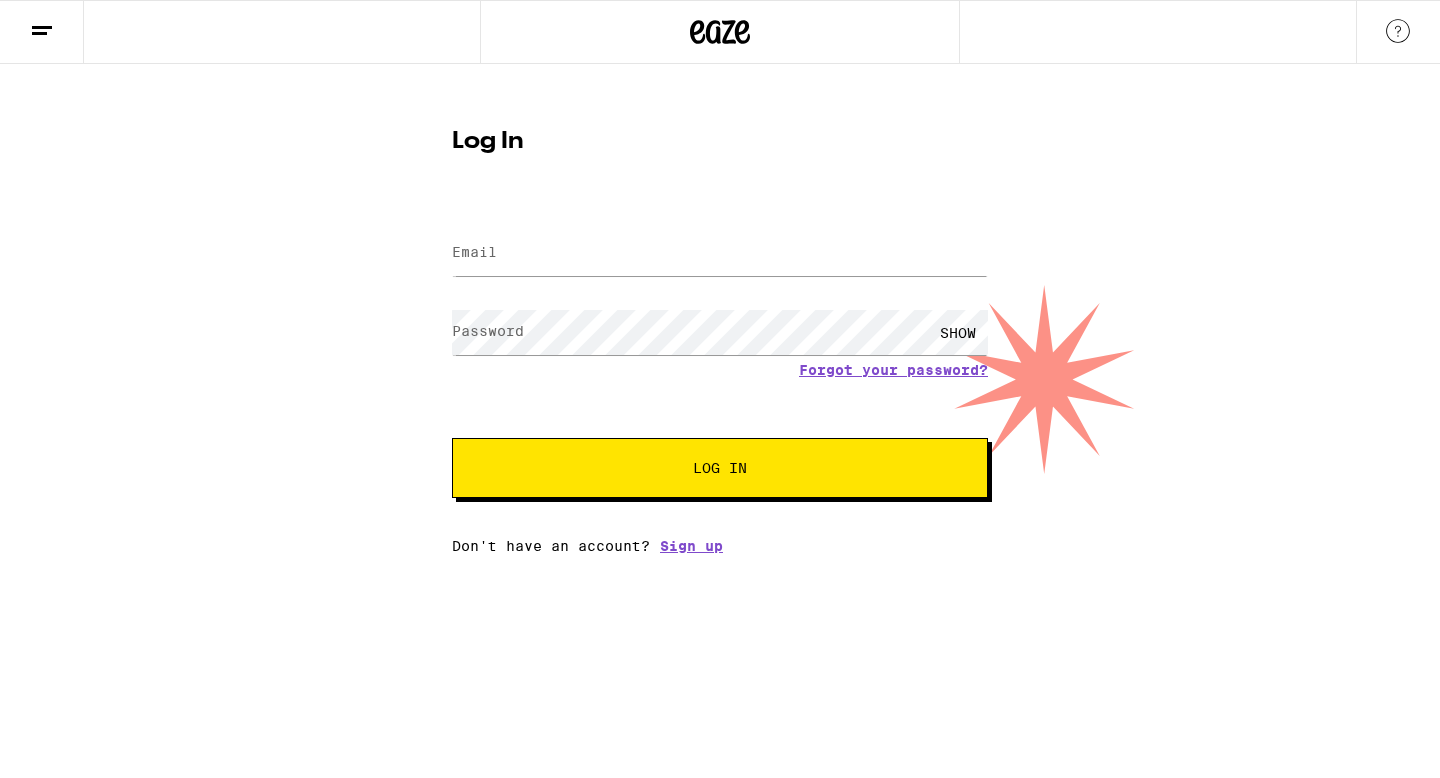 scroll, scrollTop: 0, scrollLeft: 0, axis: both 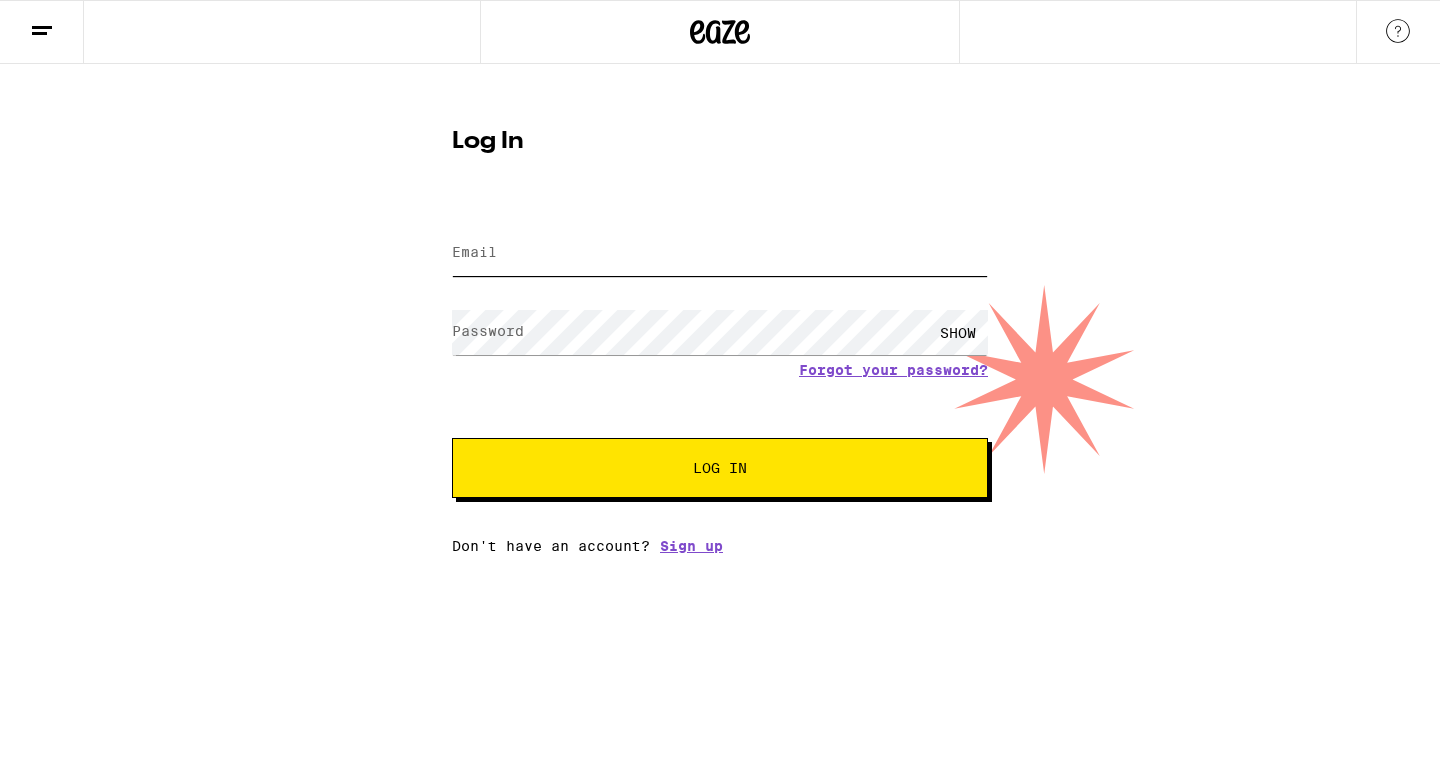 click on "Email" at bounding box center (720, 253) 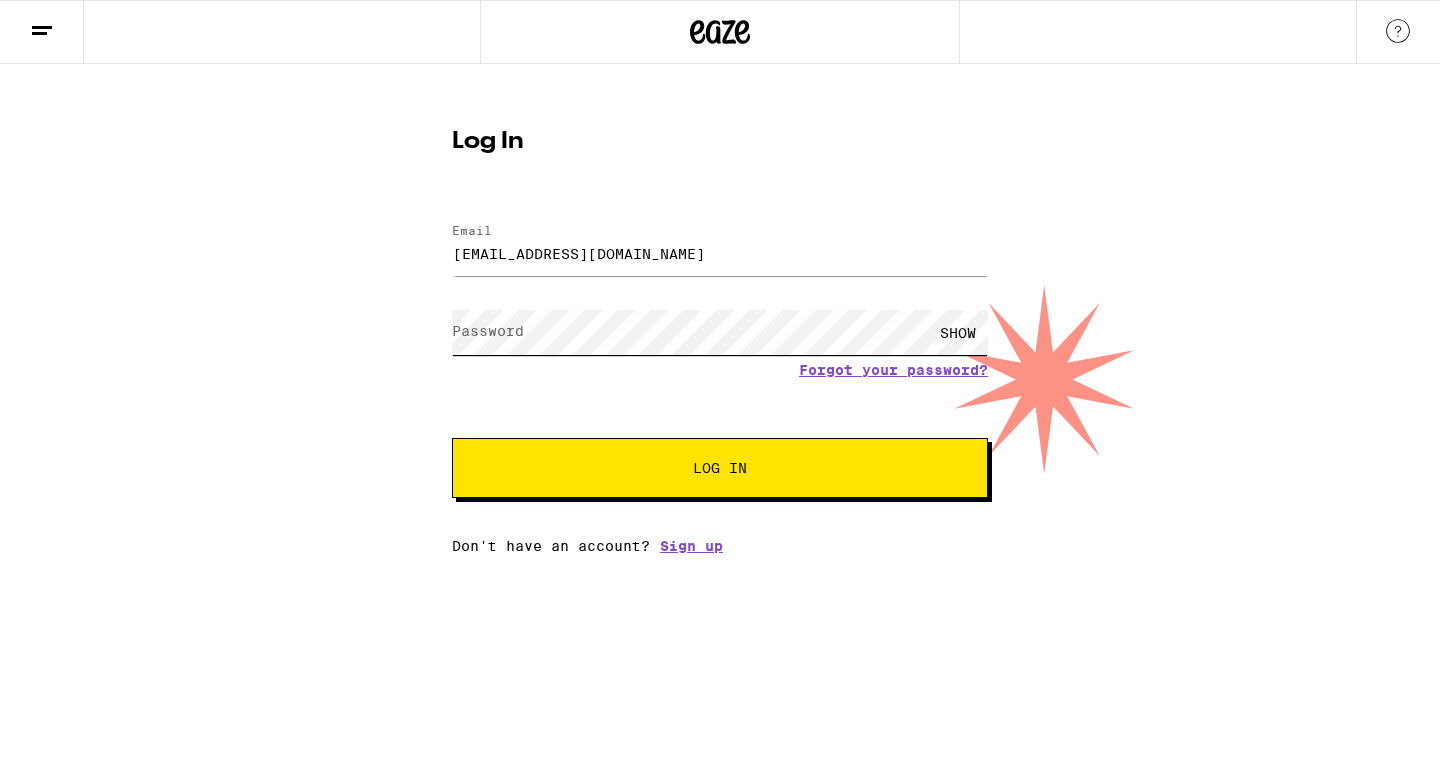 scroll, scrollTop: 0, scrollLeft: 0, axis: both 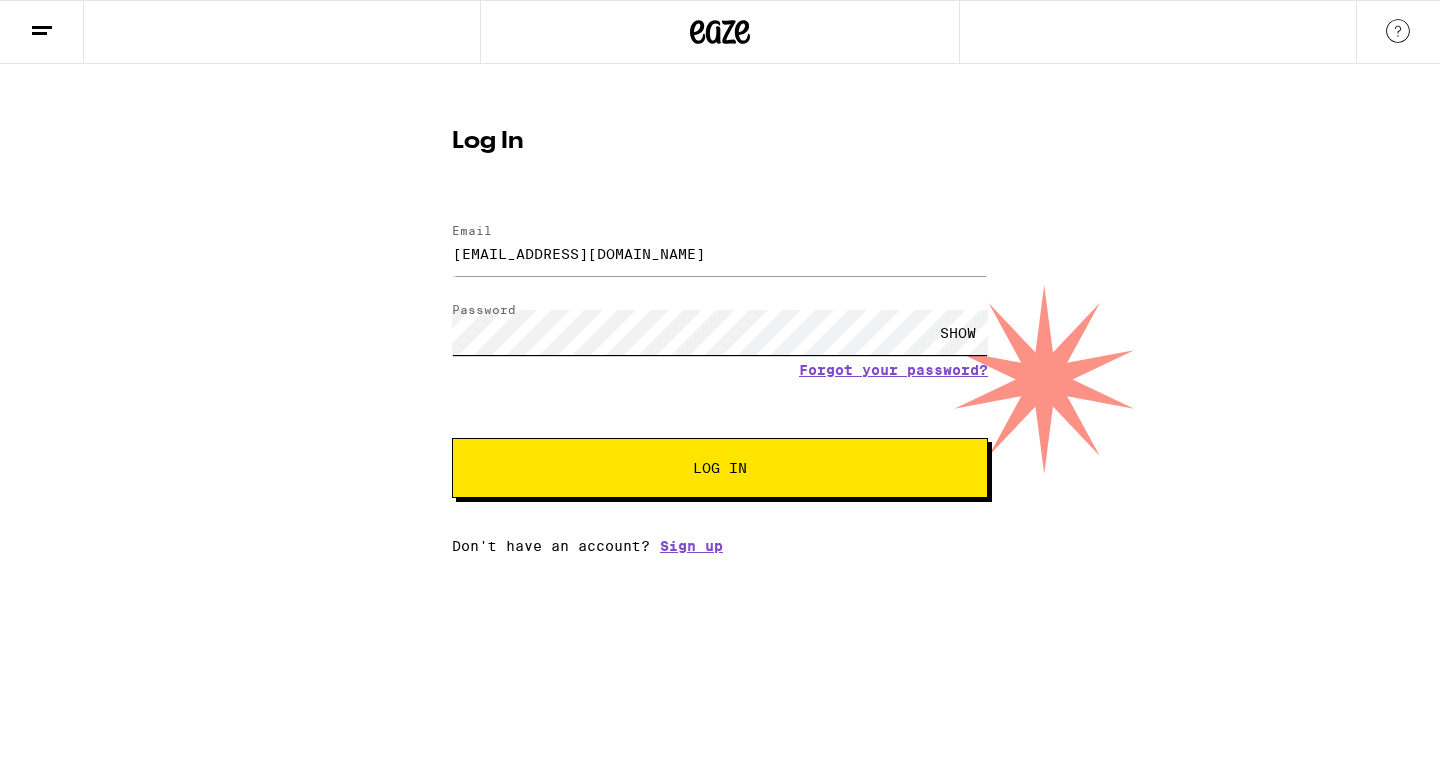 click on "Log In" at bounding box center [720, 468] 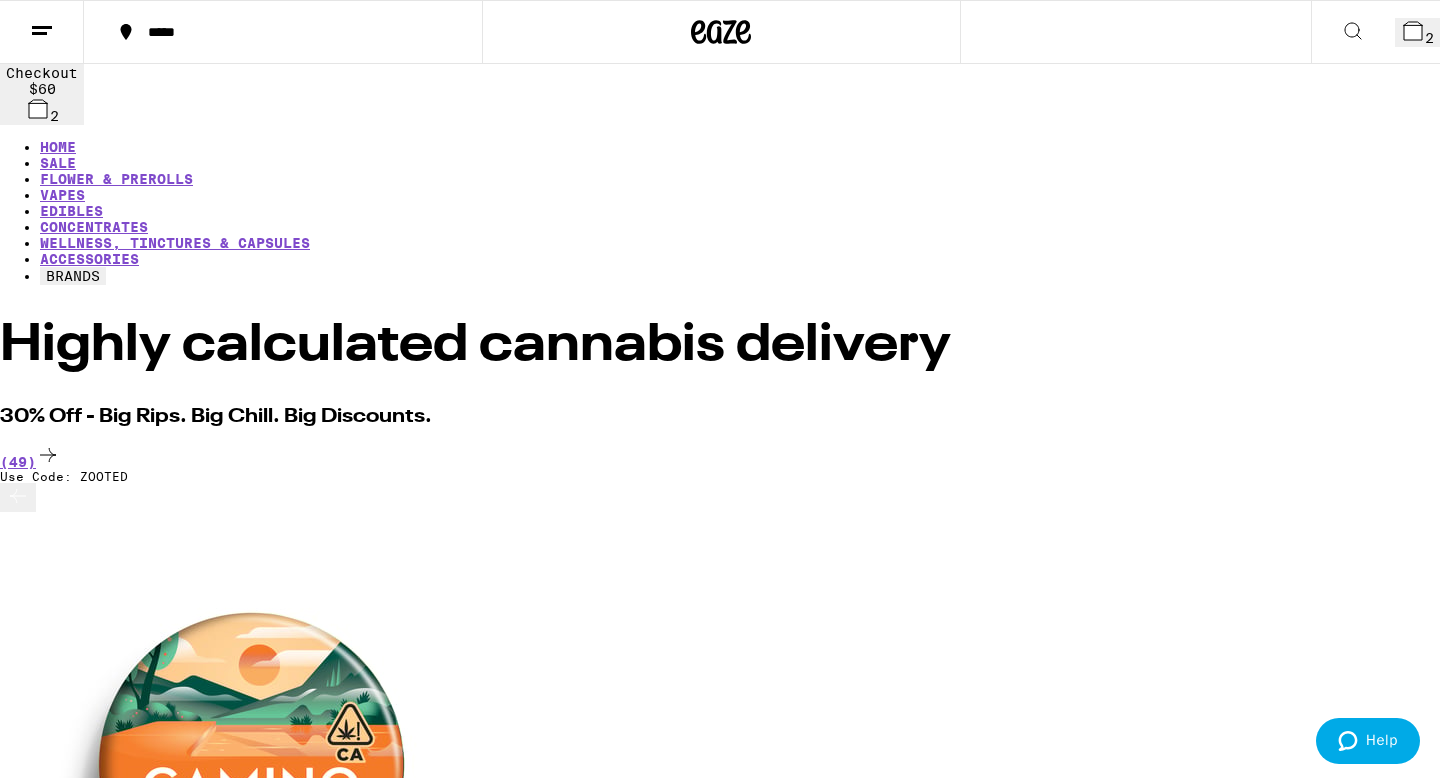 scroll, scrollTop: 0, scrollLeft: 0, axis: both 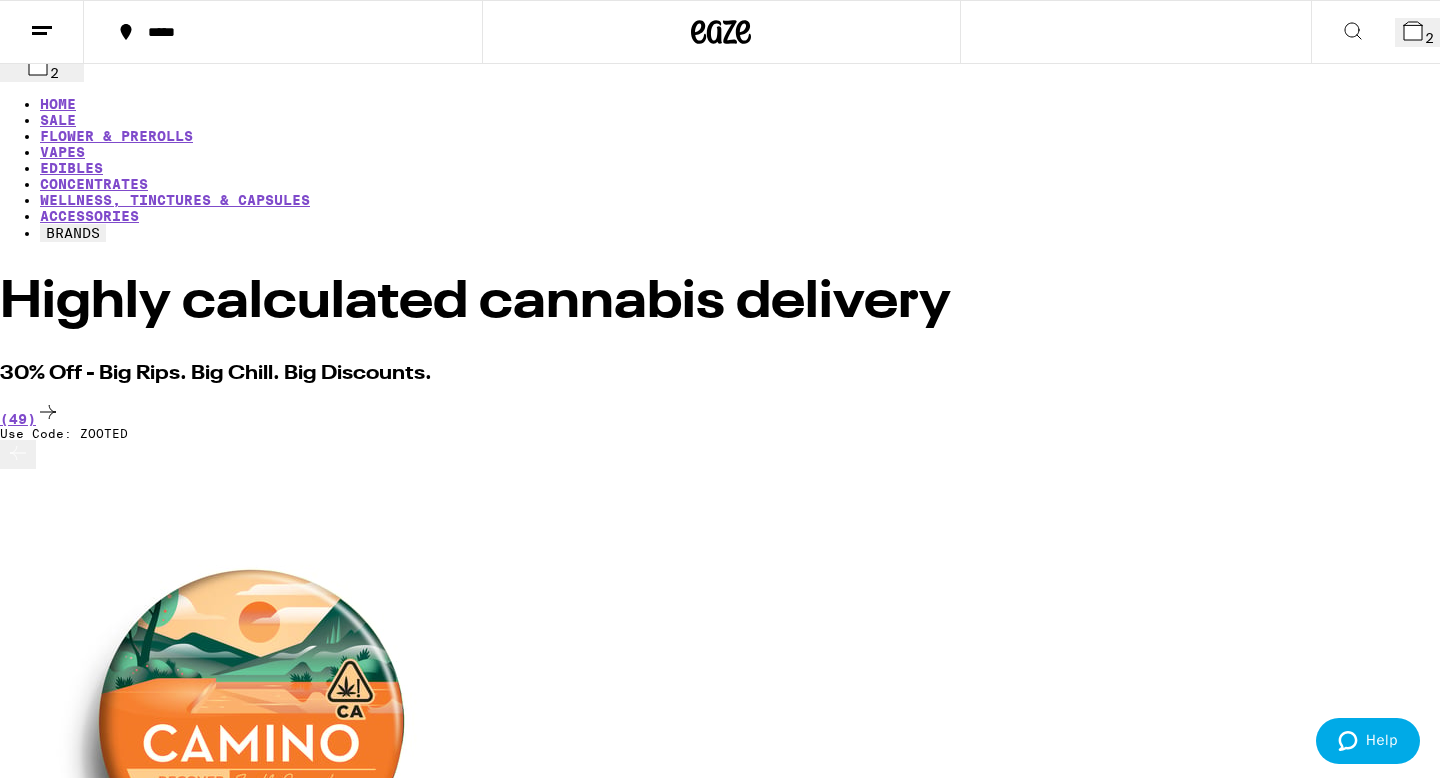 click on "Highly calculated cannabis delivery" at bounding box center (720, 303) 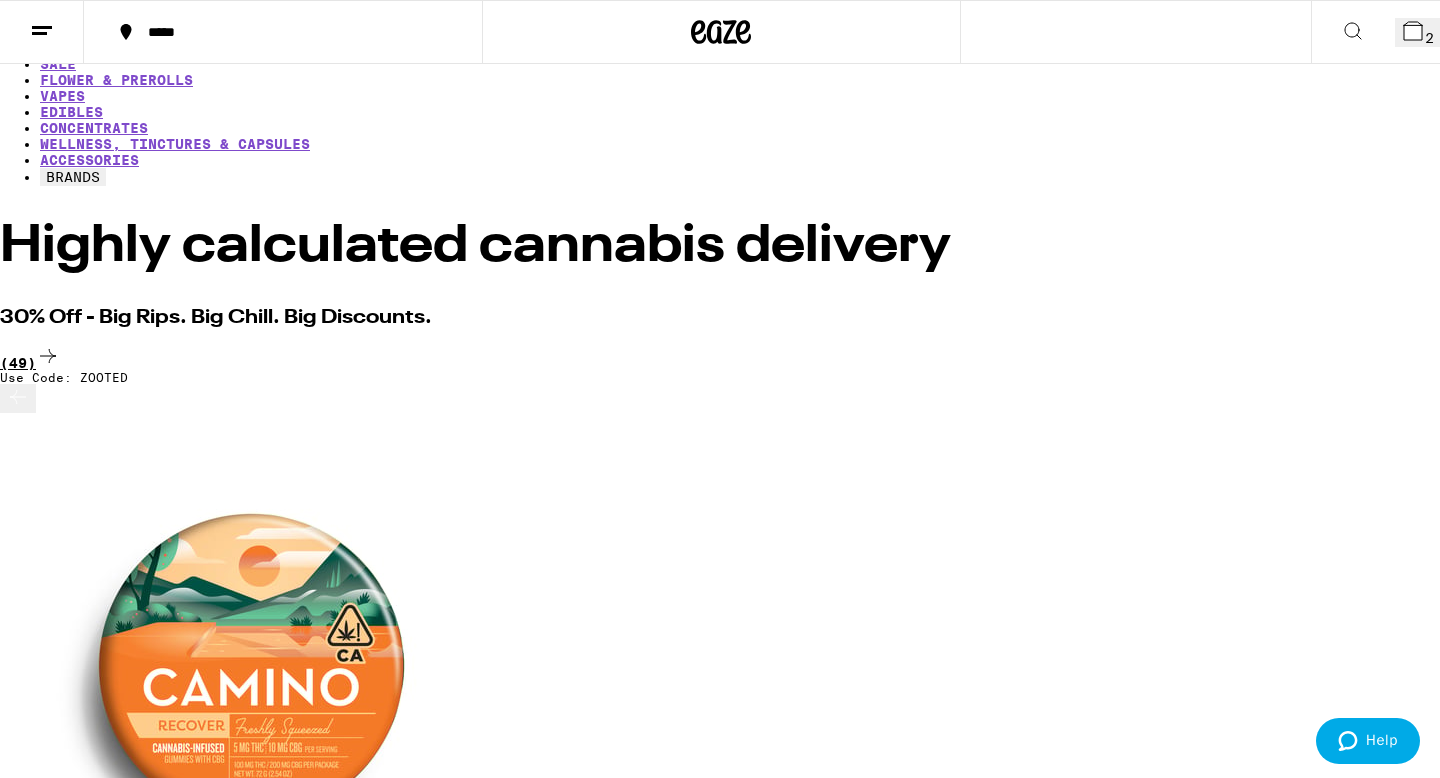 click 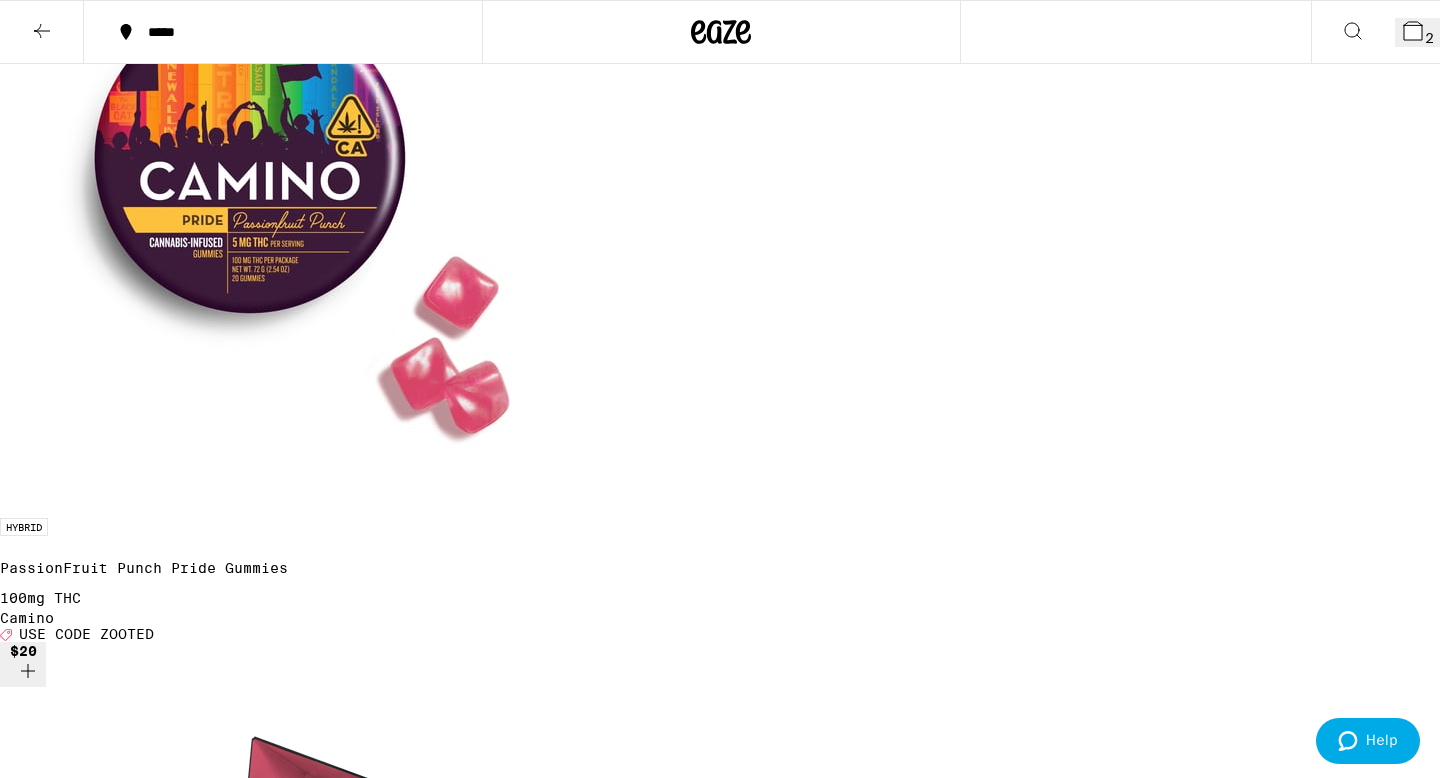 scroll, scrollTop: 2921, scrollLeft: 0, axis: vertical 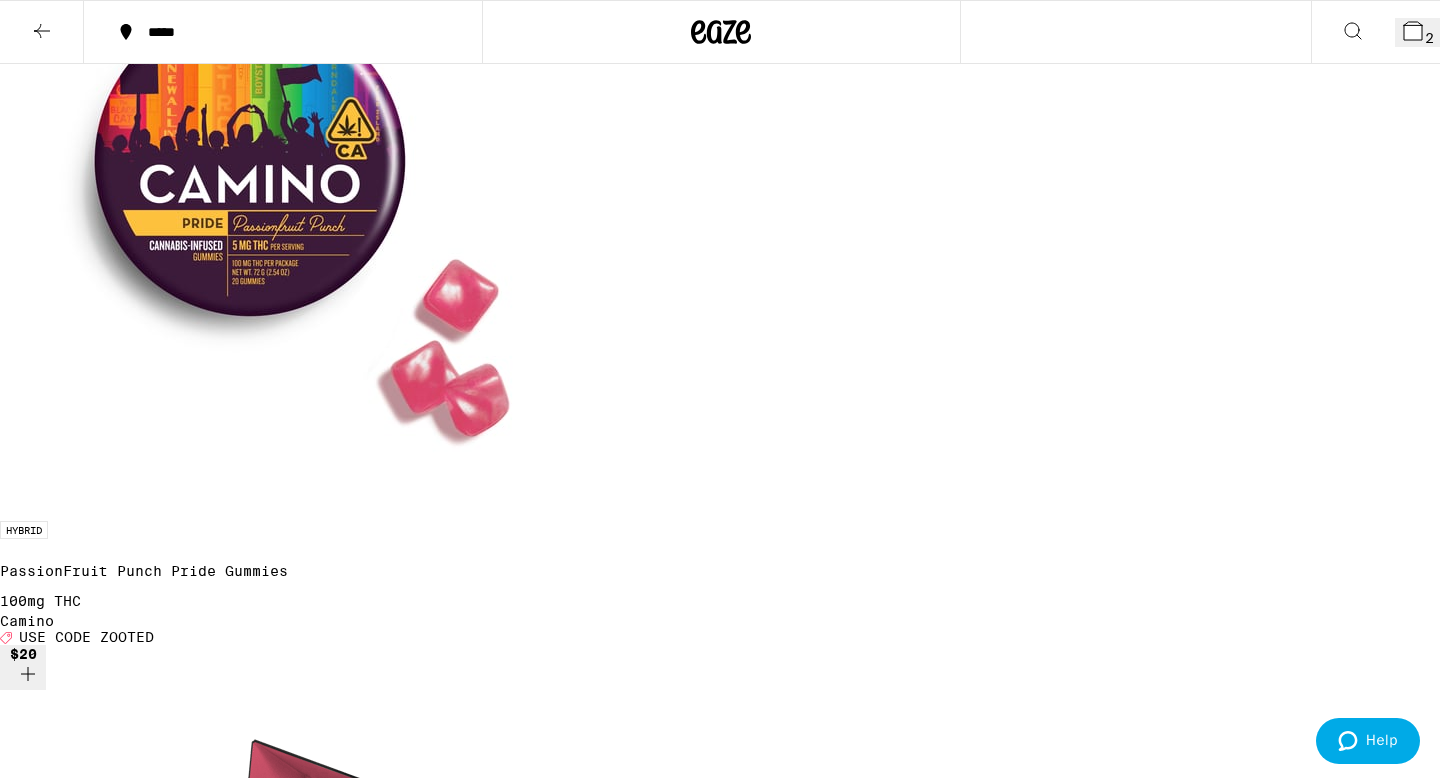click 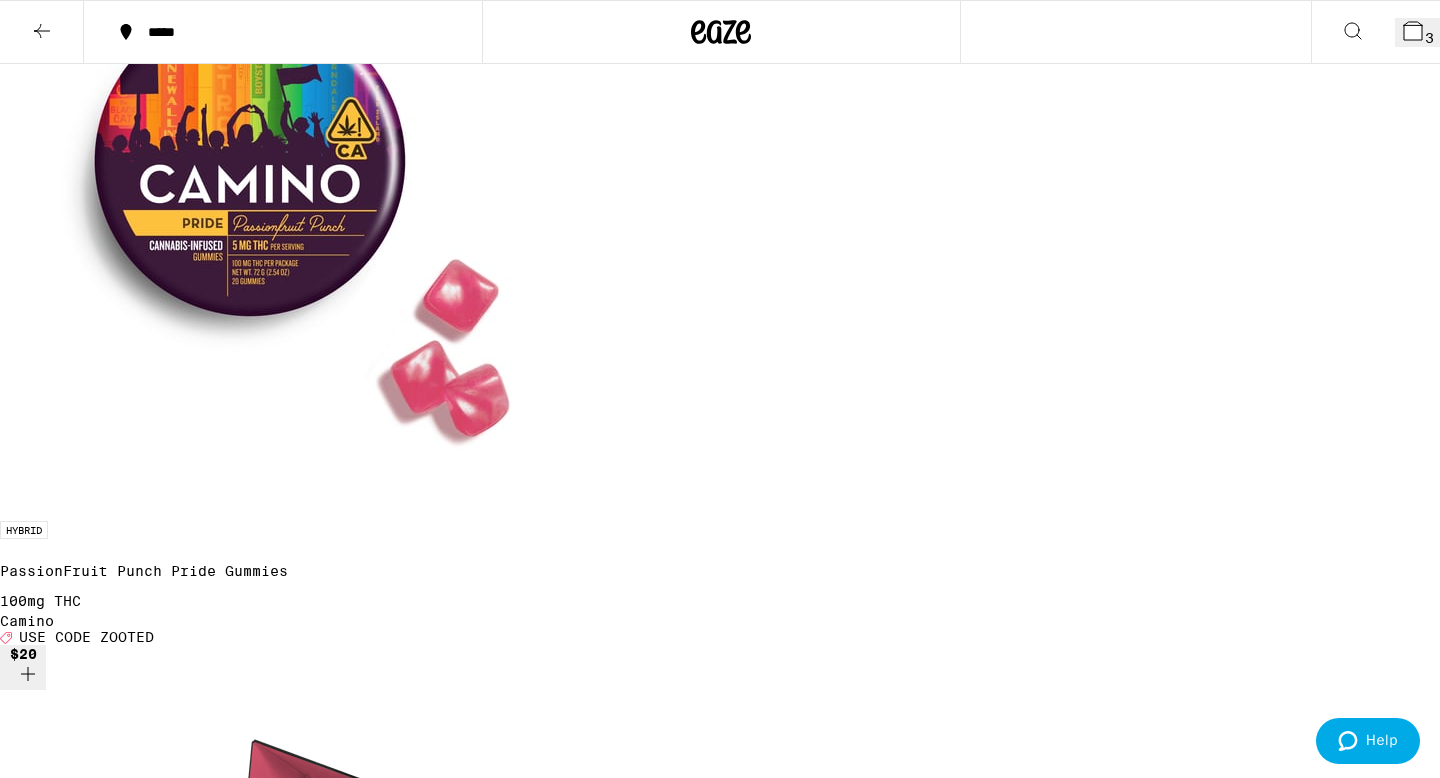 click 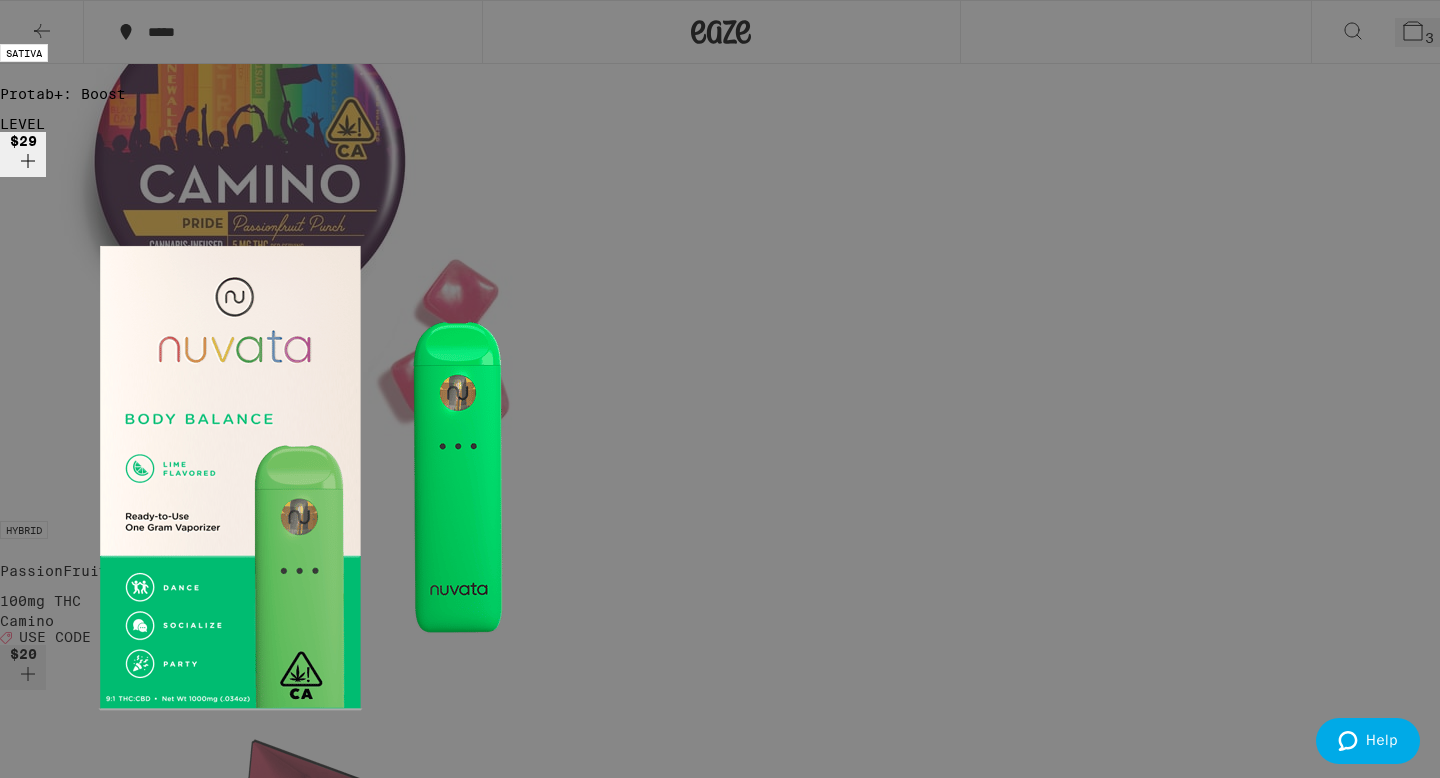 scroll, scrollTop: 196, scrollLeft: 0, axis: vertical 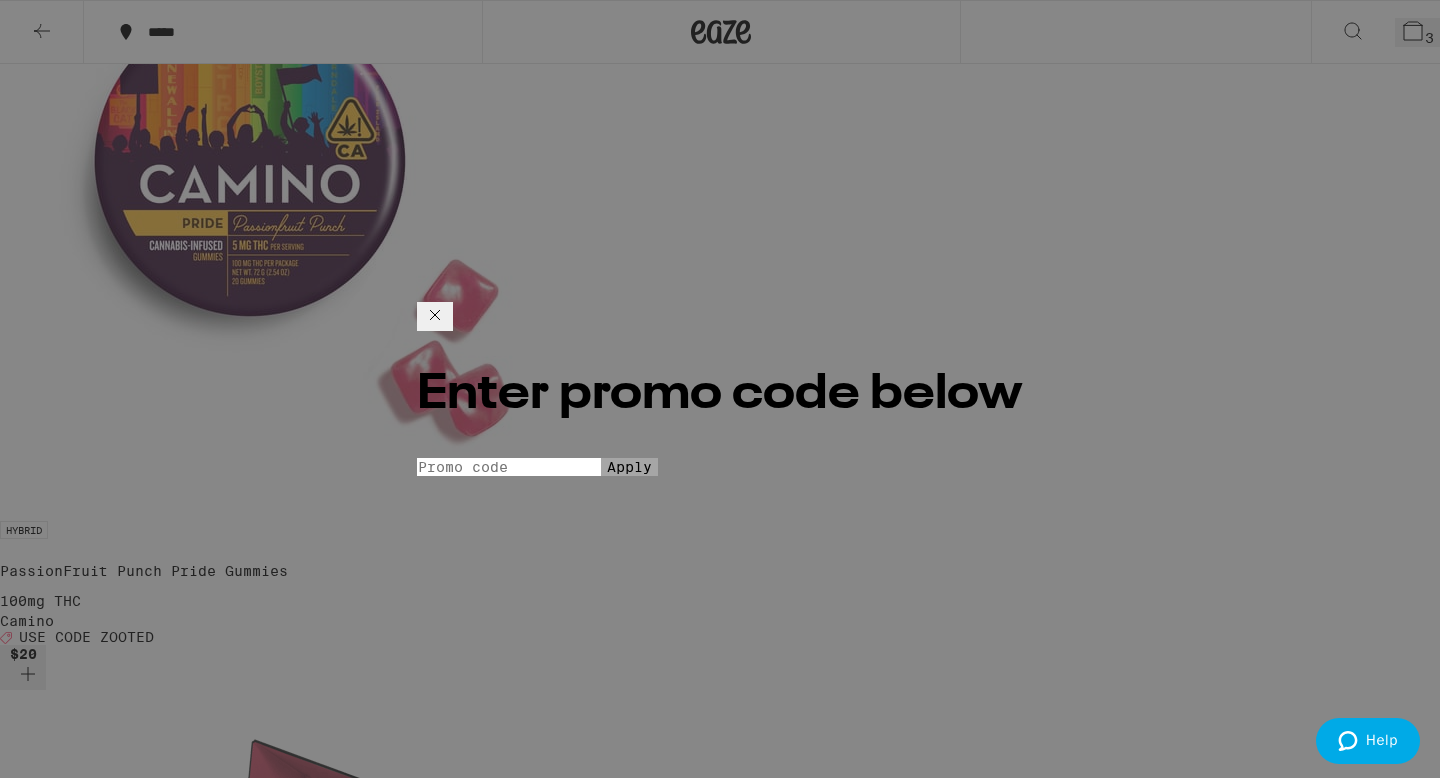 click on "Promo Code" at bounding box center [509, 467] 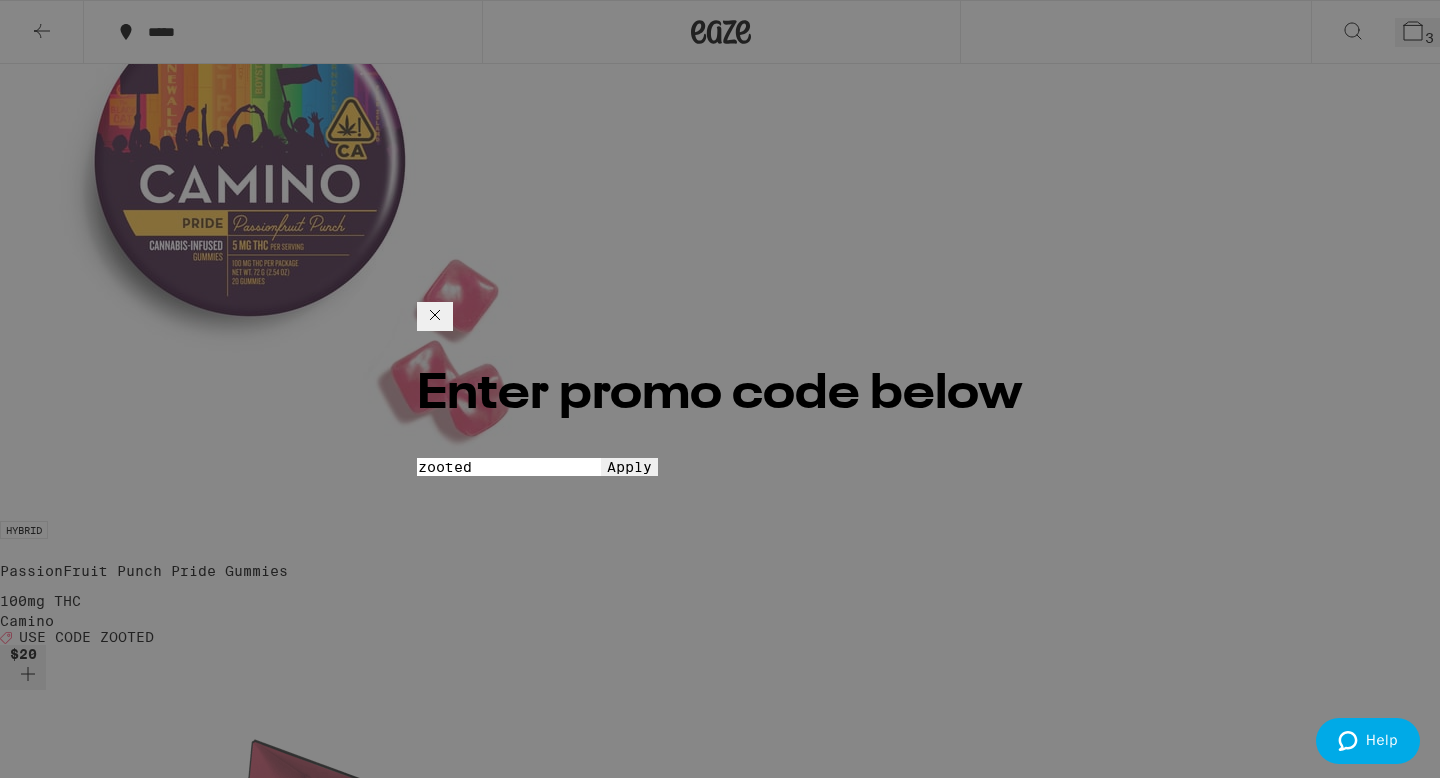type on "zooted" 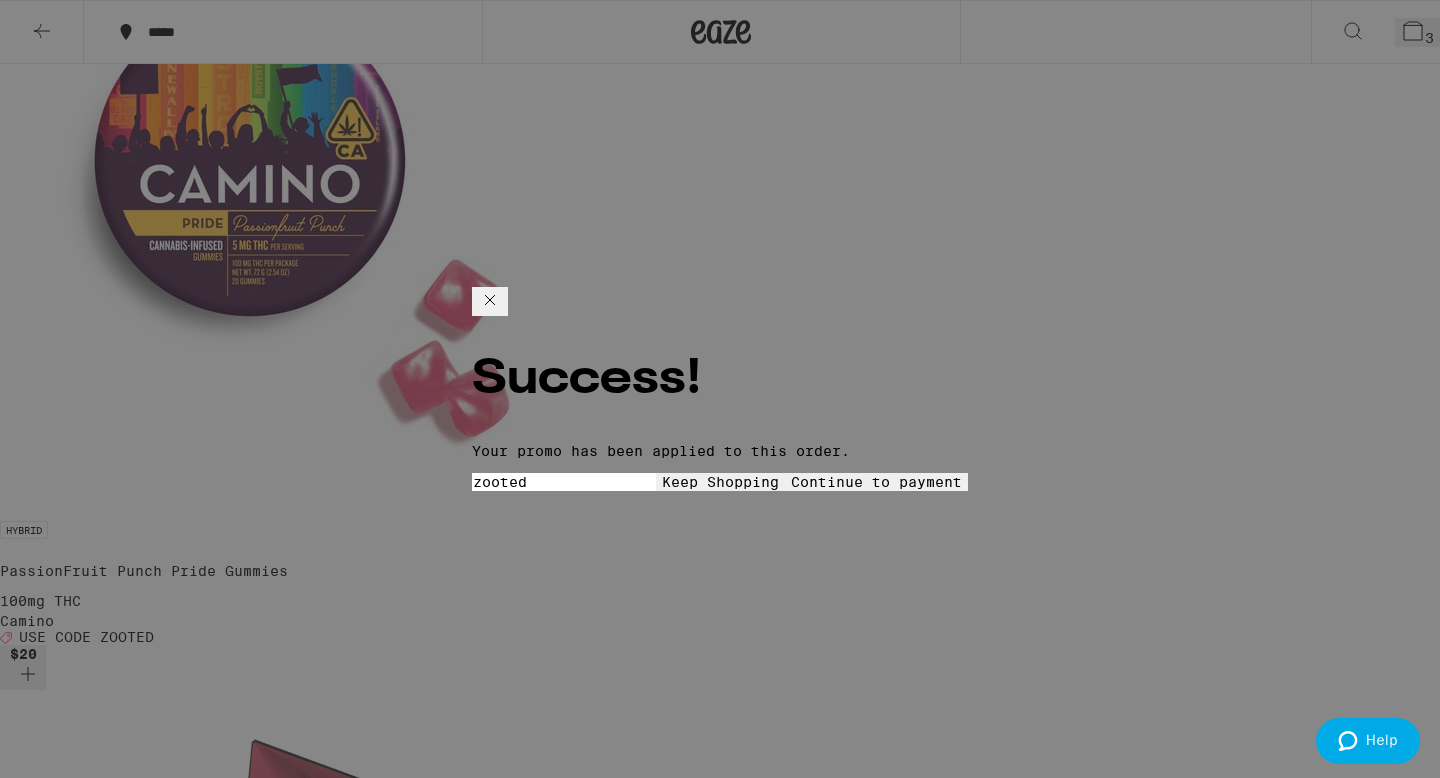 click on "Continue to payment" at bounding box center [876, 482] 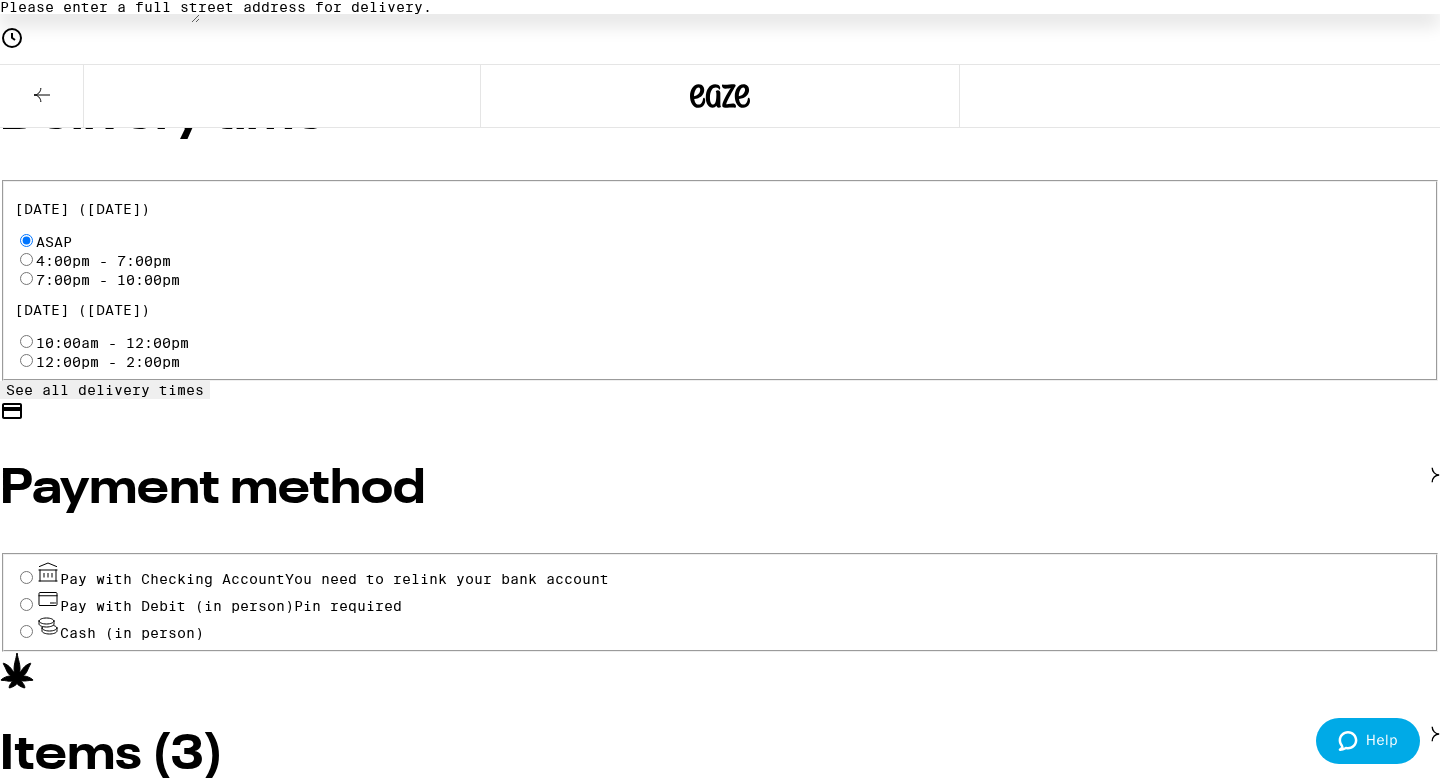 scroll, scrollTop: 0, scrollLeft: 0, axis: both 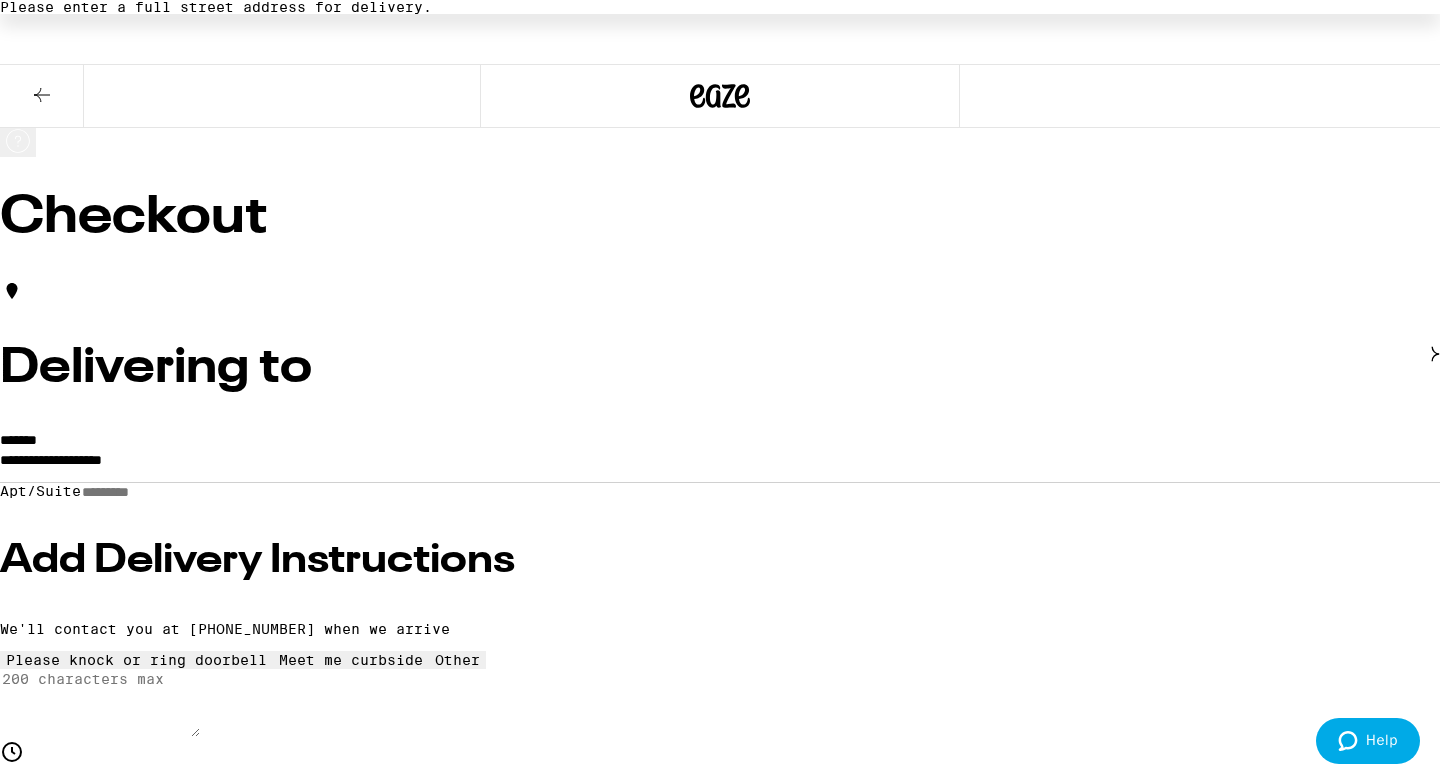 click at bounding box center [42, 96] 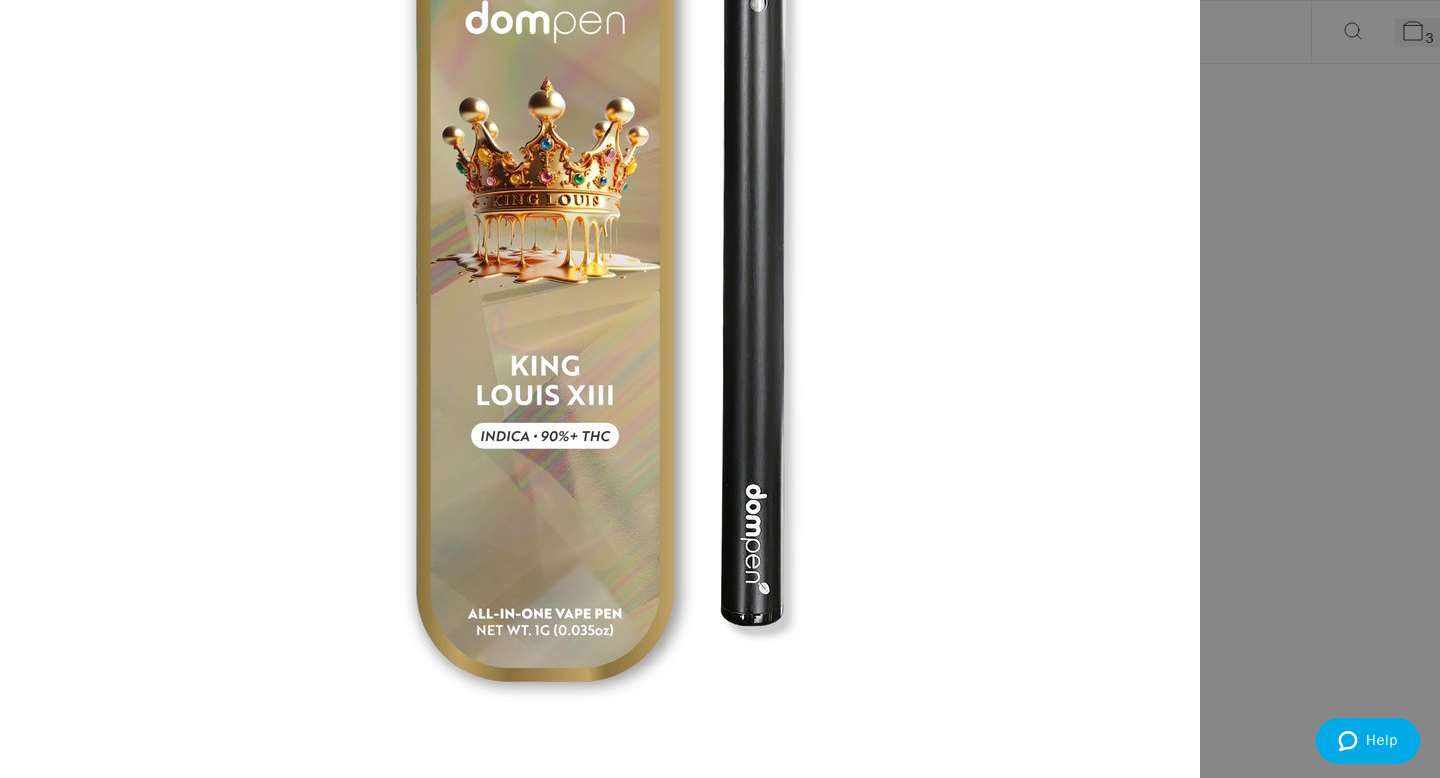 click 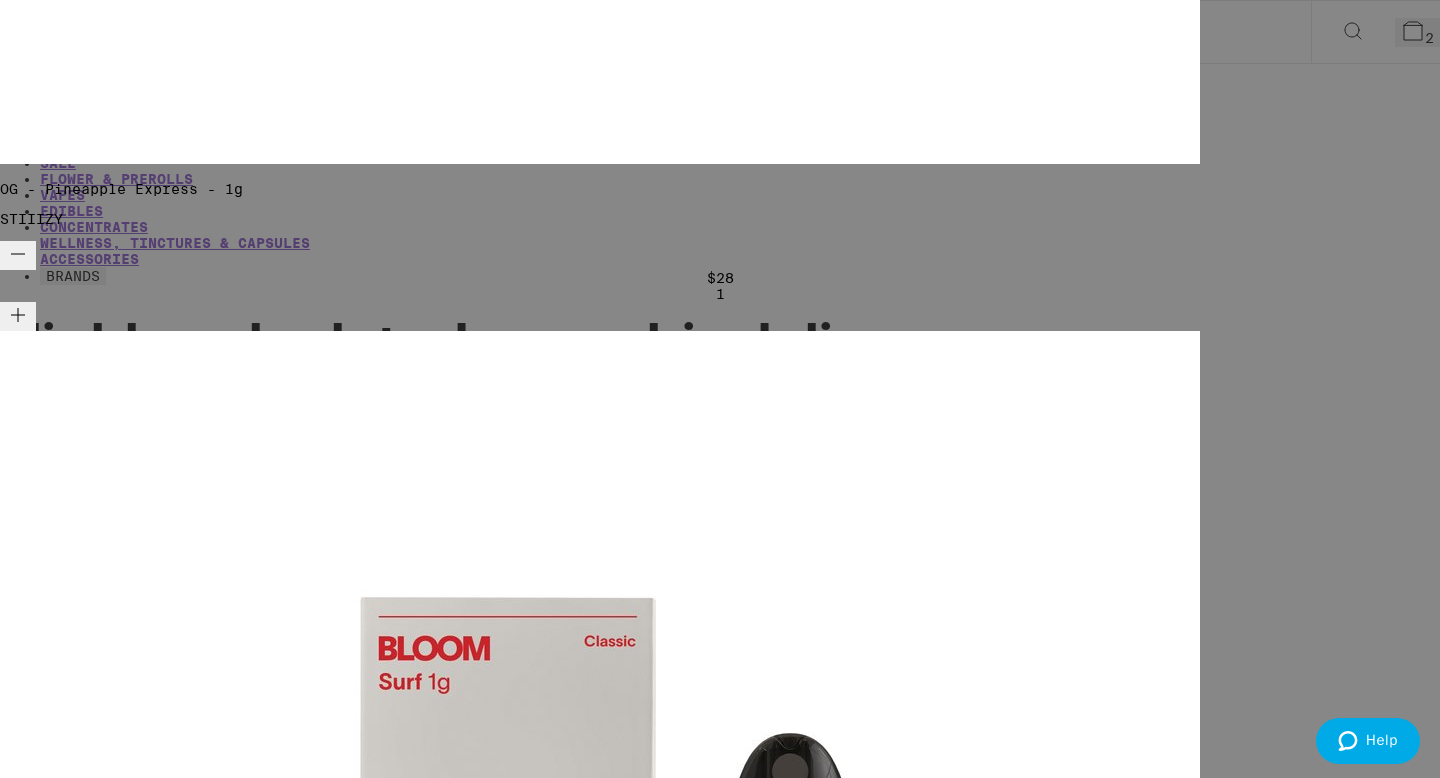 click 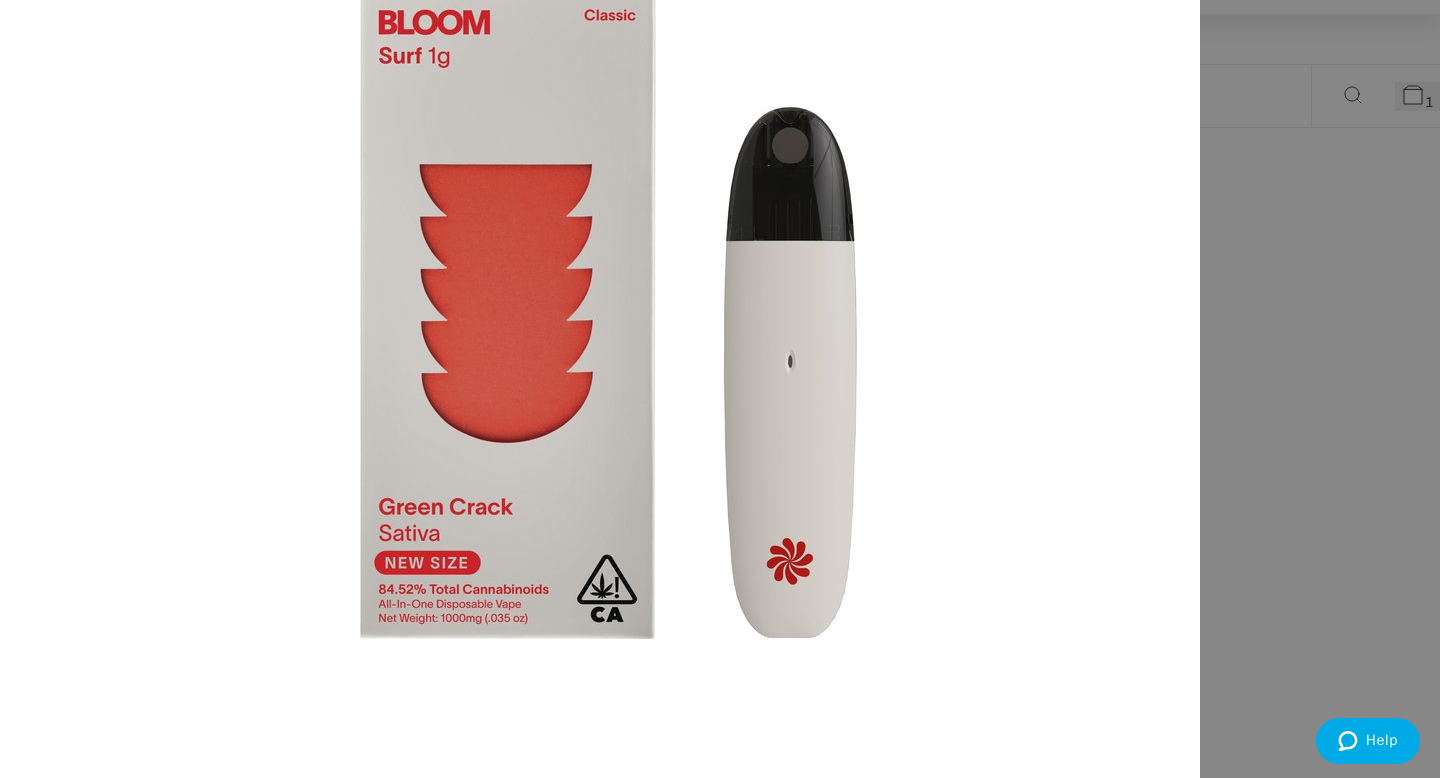 click 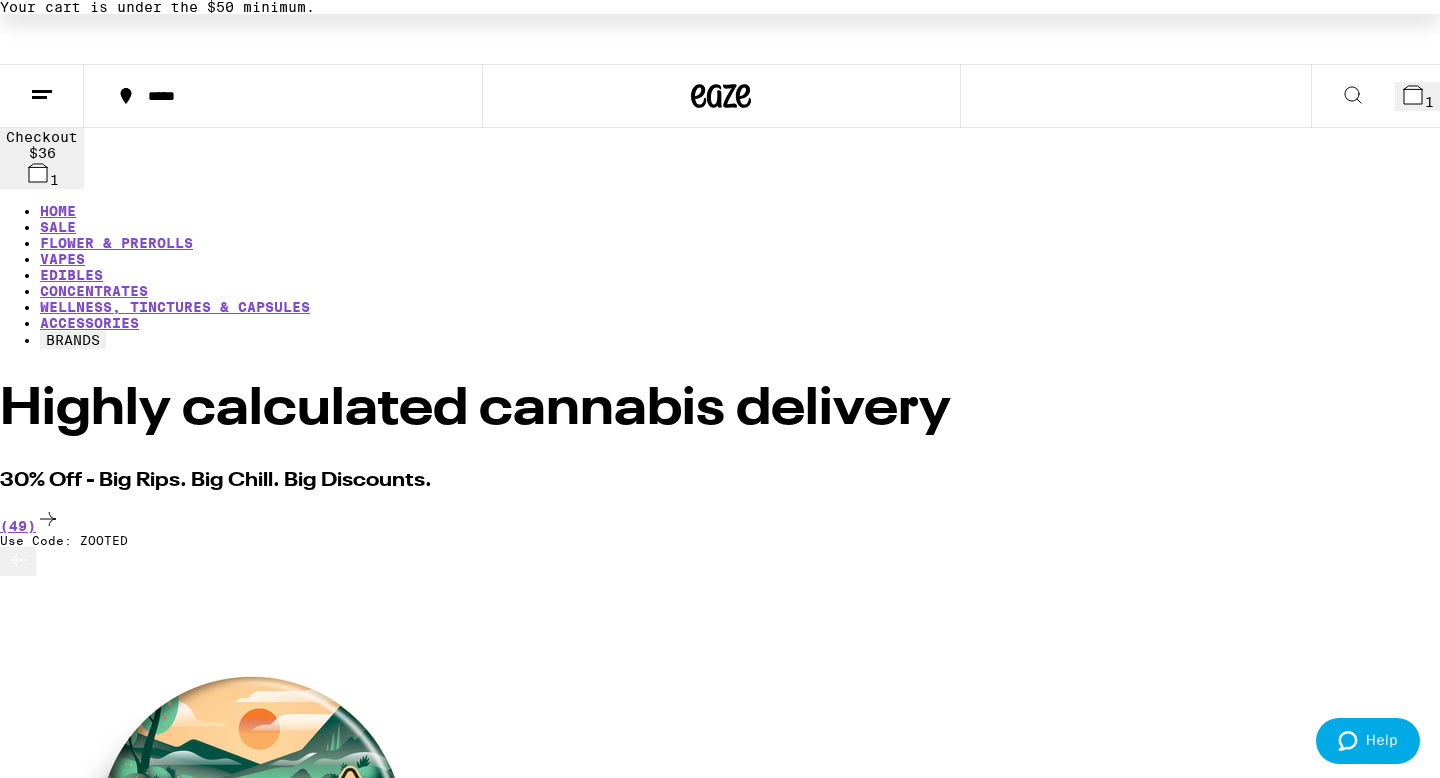 scroll, scrollTop: 0, scrollLeft: 0, axis: both 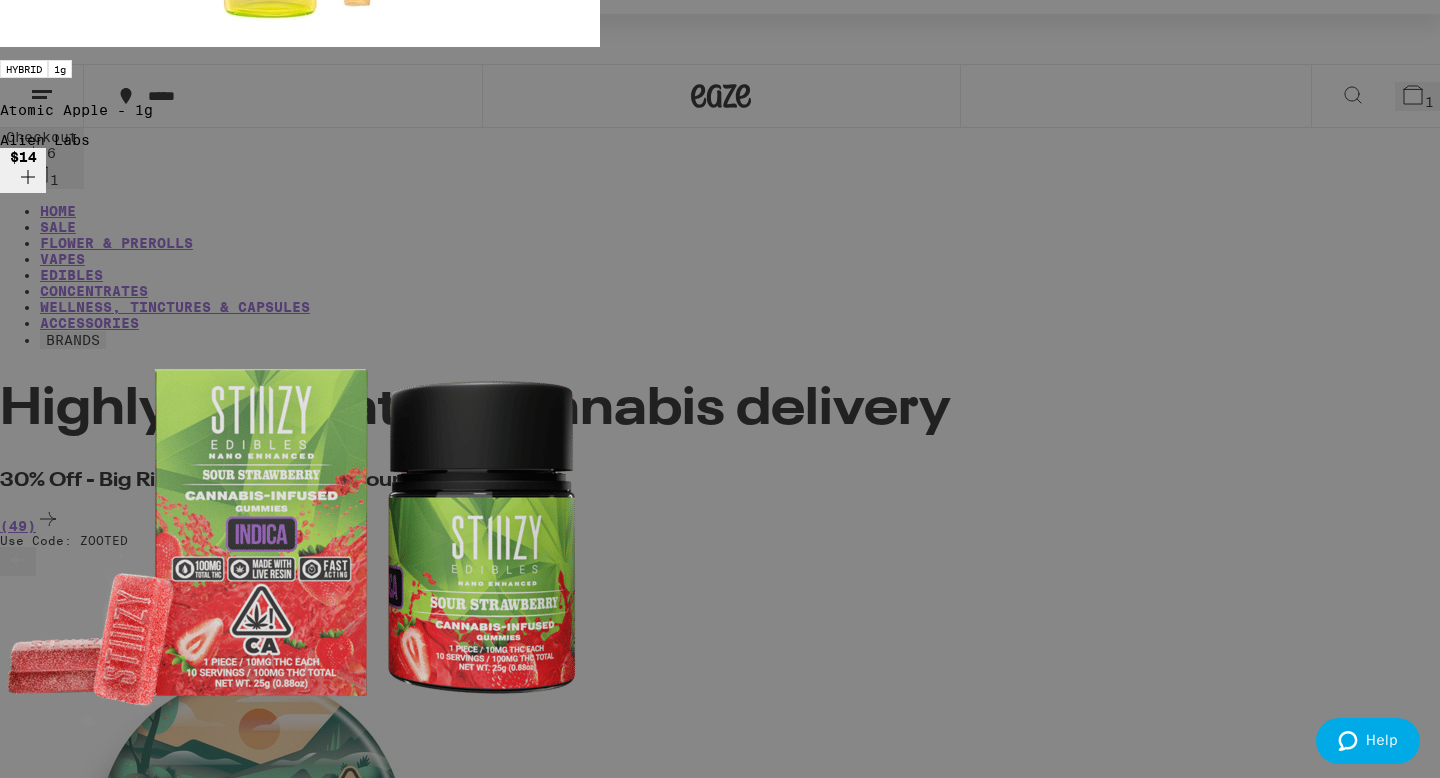 click 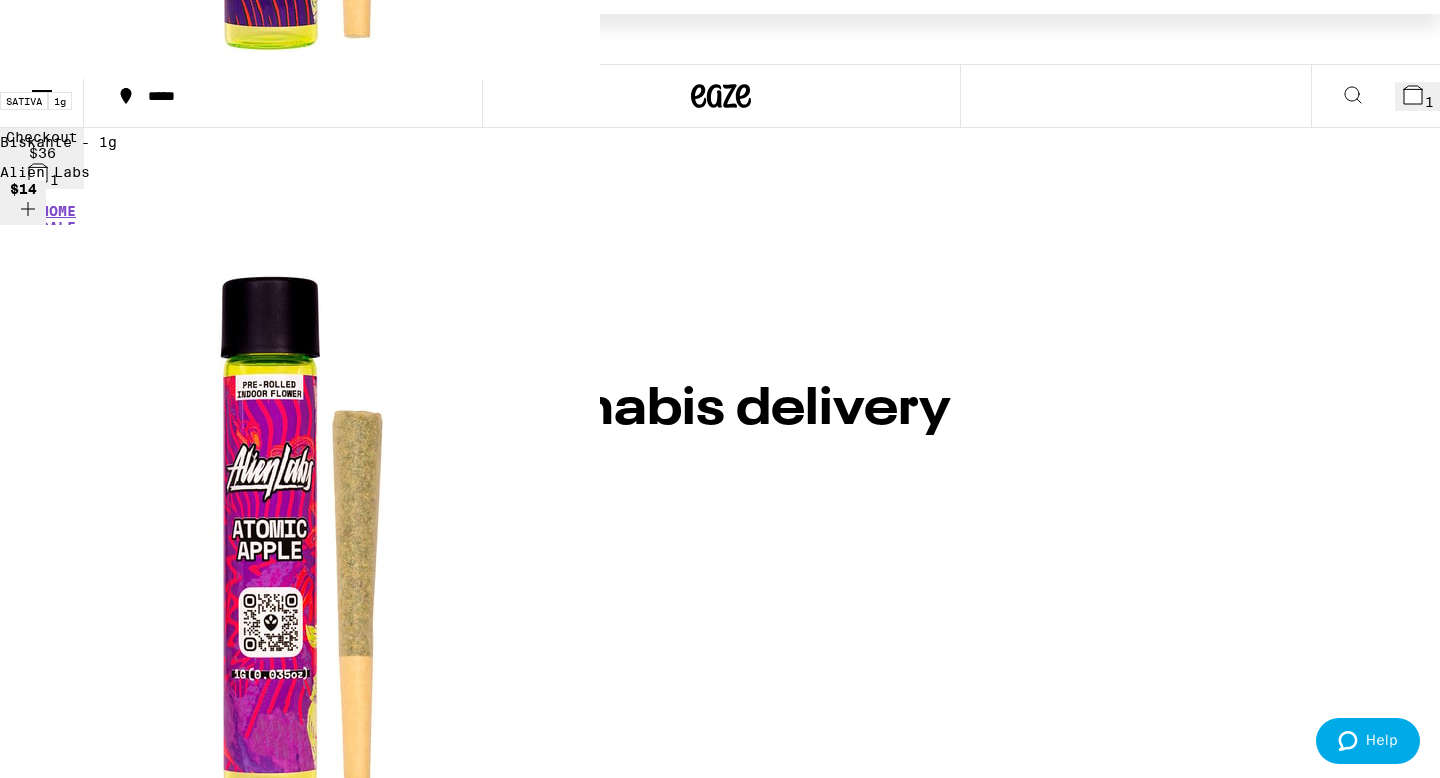scroll, scrollTop: 0, scrollLeft: 0, axis: both 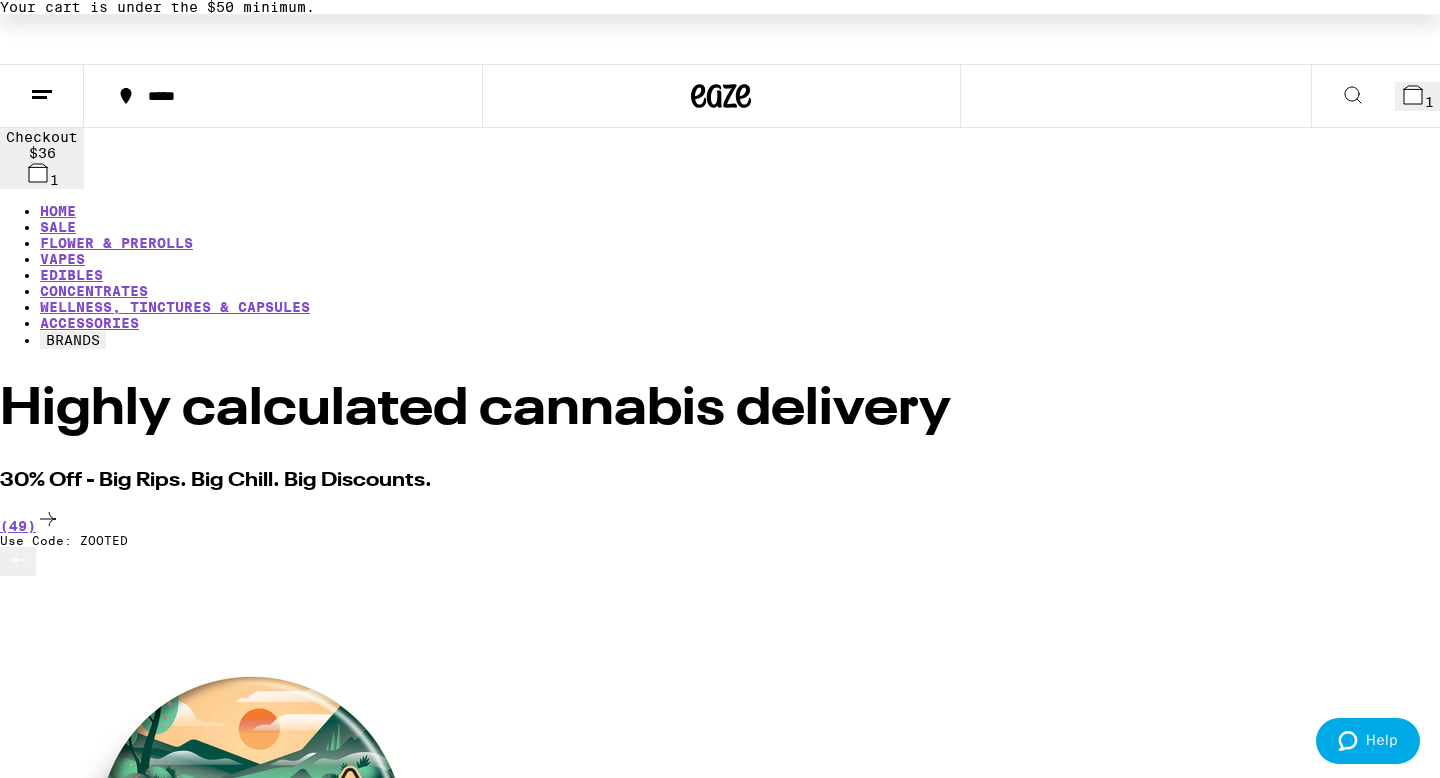 click at bounding box center (42, 96) 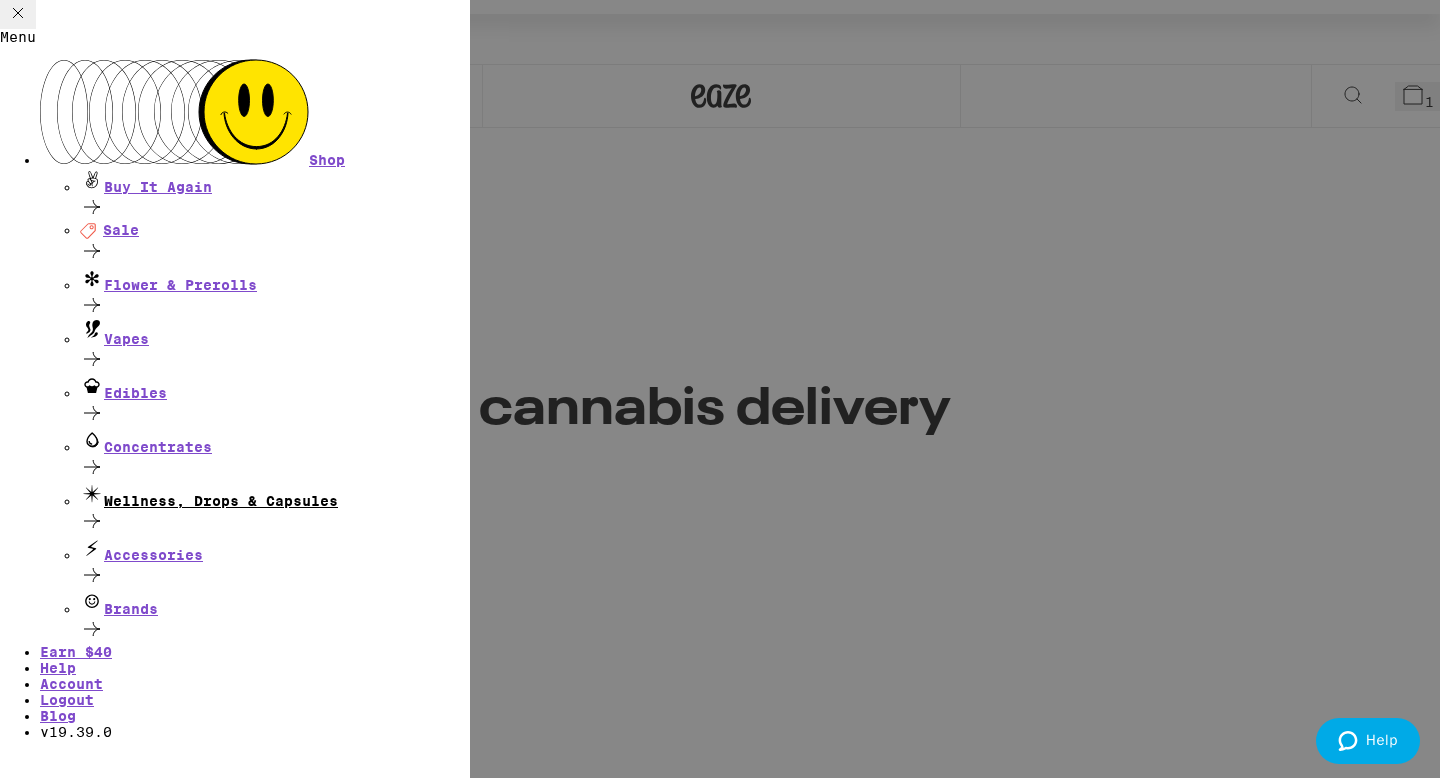 scroll, scrollTop: 87, scrollLeft: 0, axis: vertical 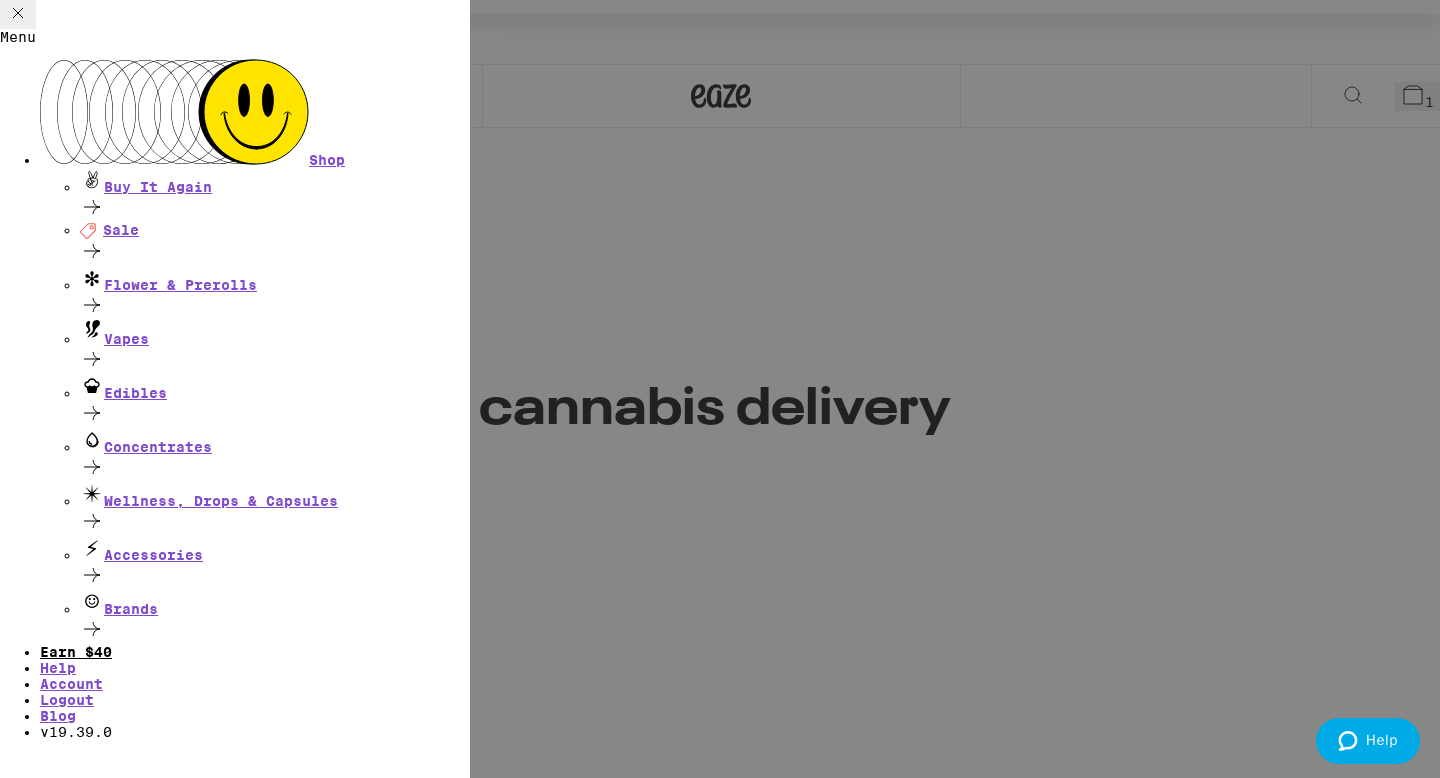 click on "Earn $ 40" at bounding box center (76, 652) 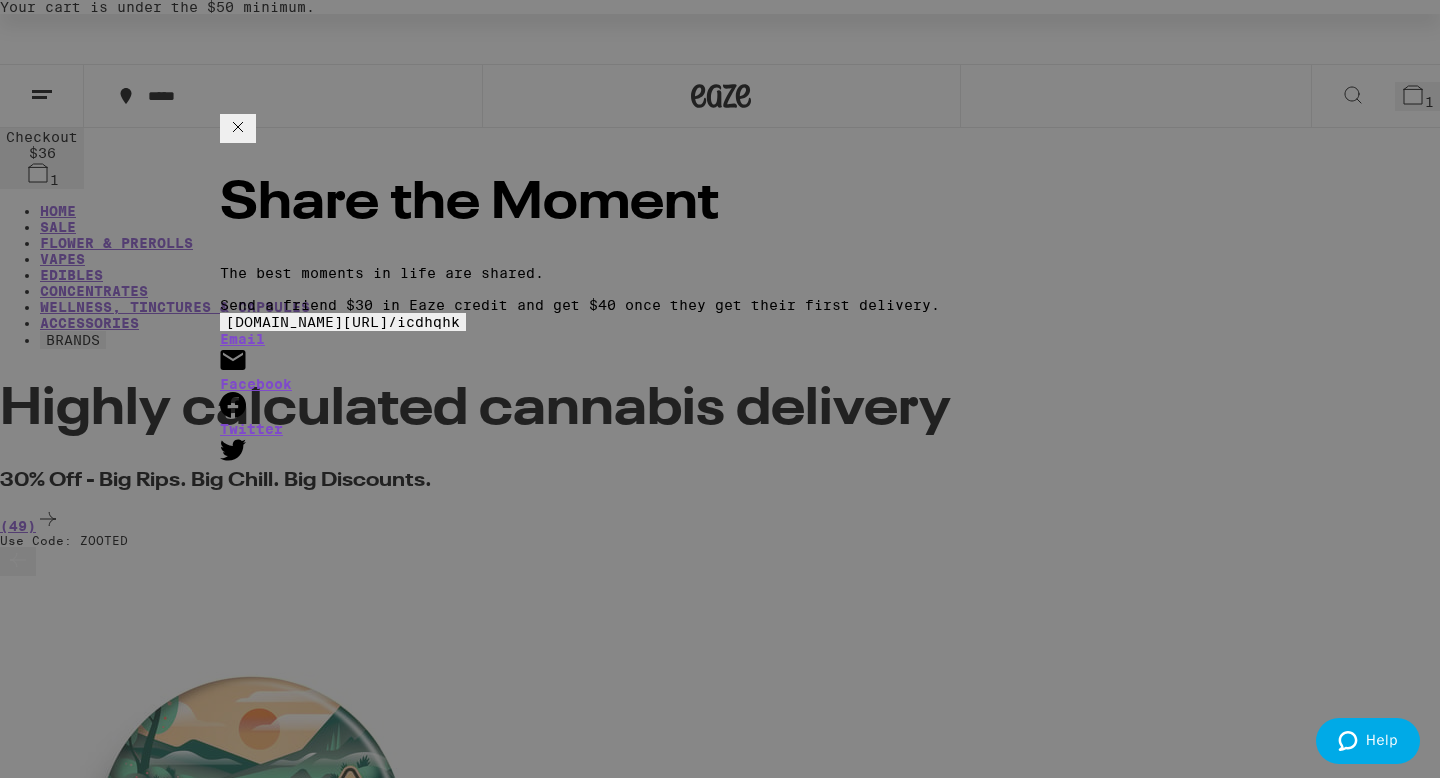 click on "[DOMAIN_NAME][URL] /" at bounding box center [311, 322] 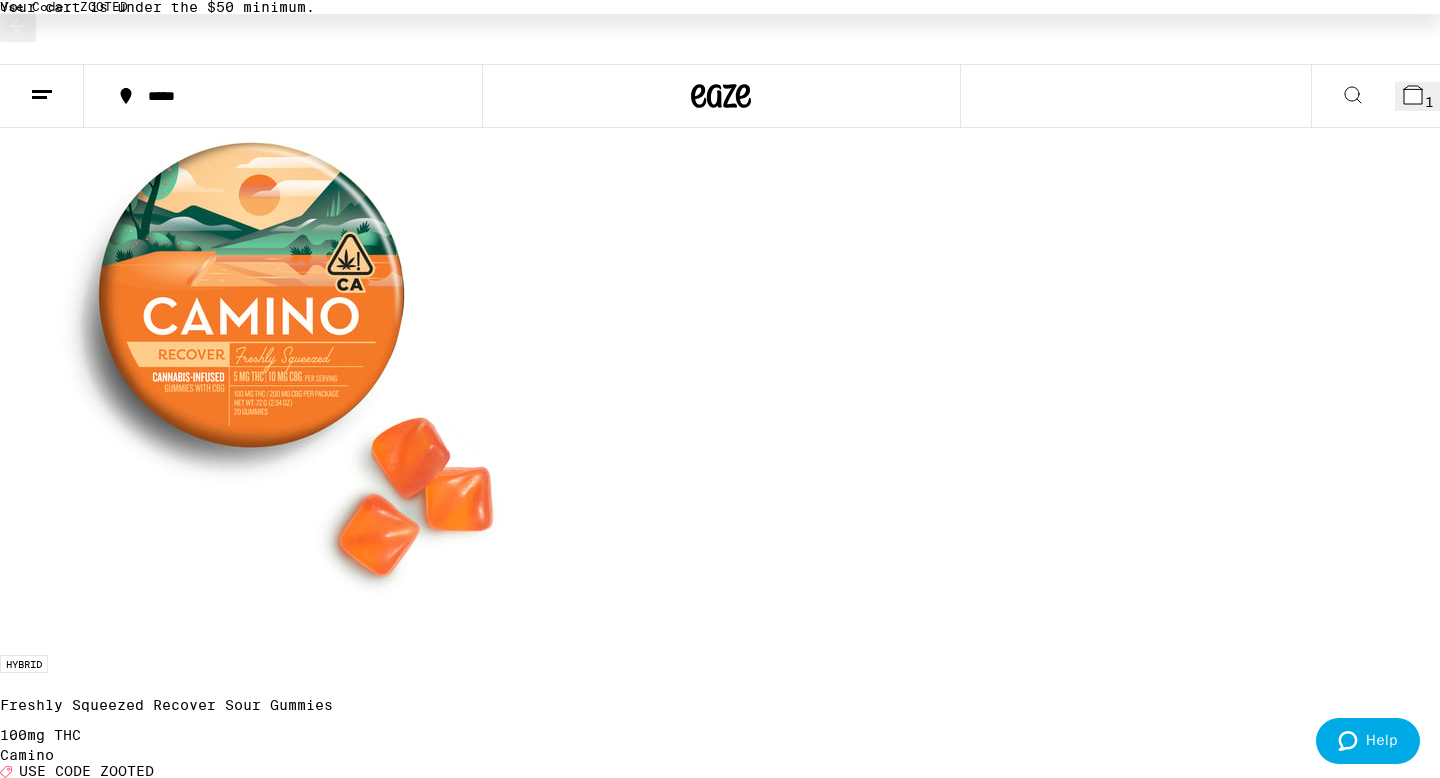 scroll, scrollTop: 685, scrollLeft: 0, axis: vertical 